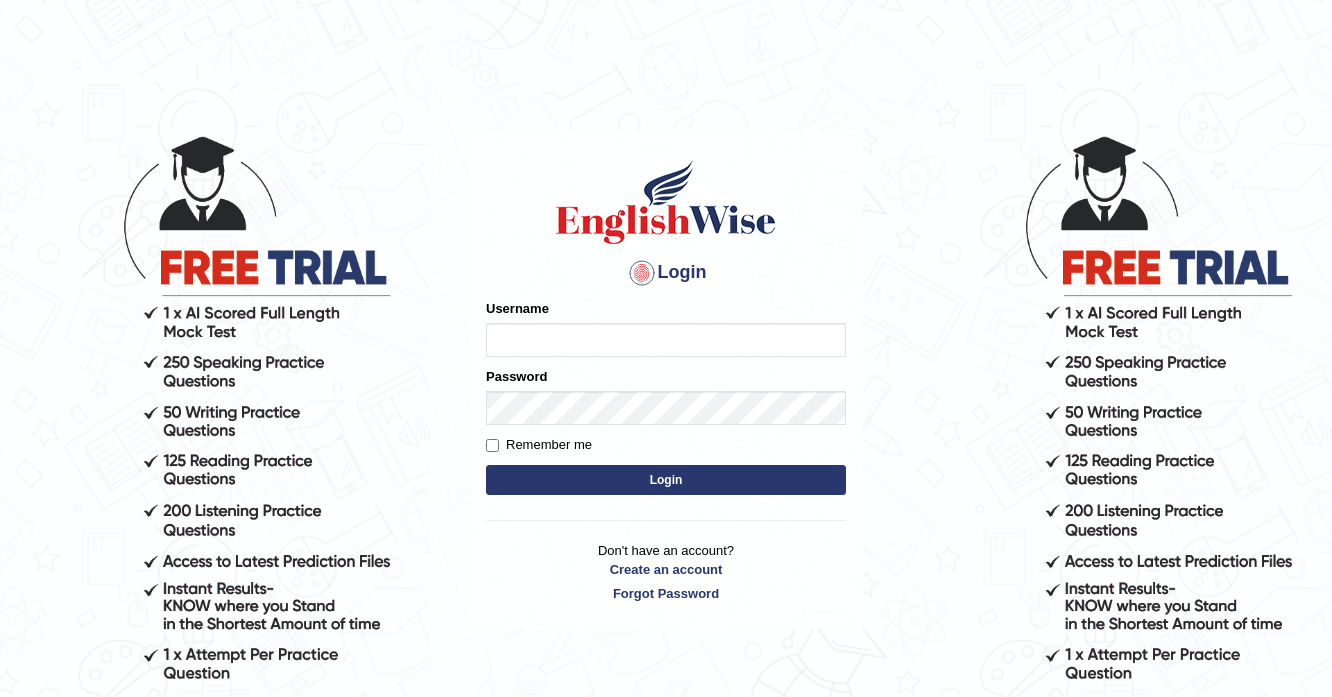 scroll, scrollTop: 0, scrollLeft: 0, axis: both 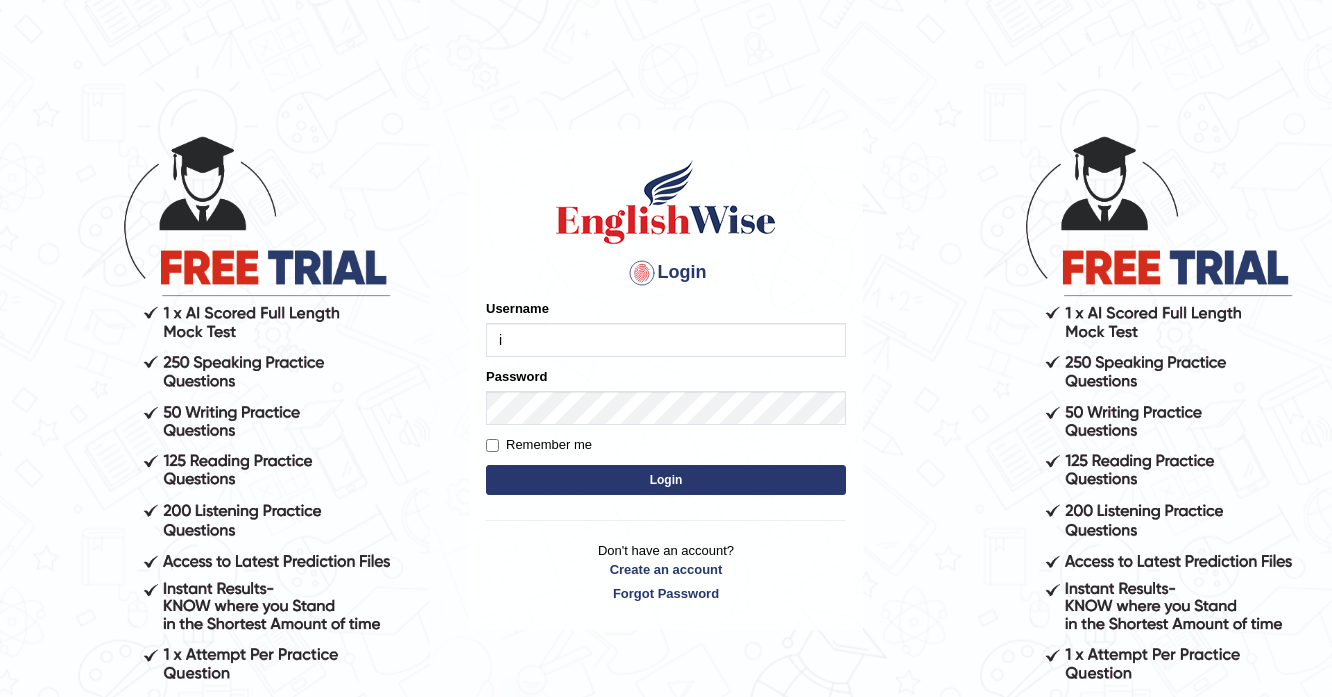 type on "issak" 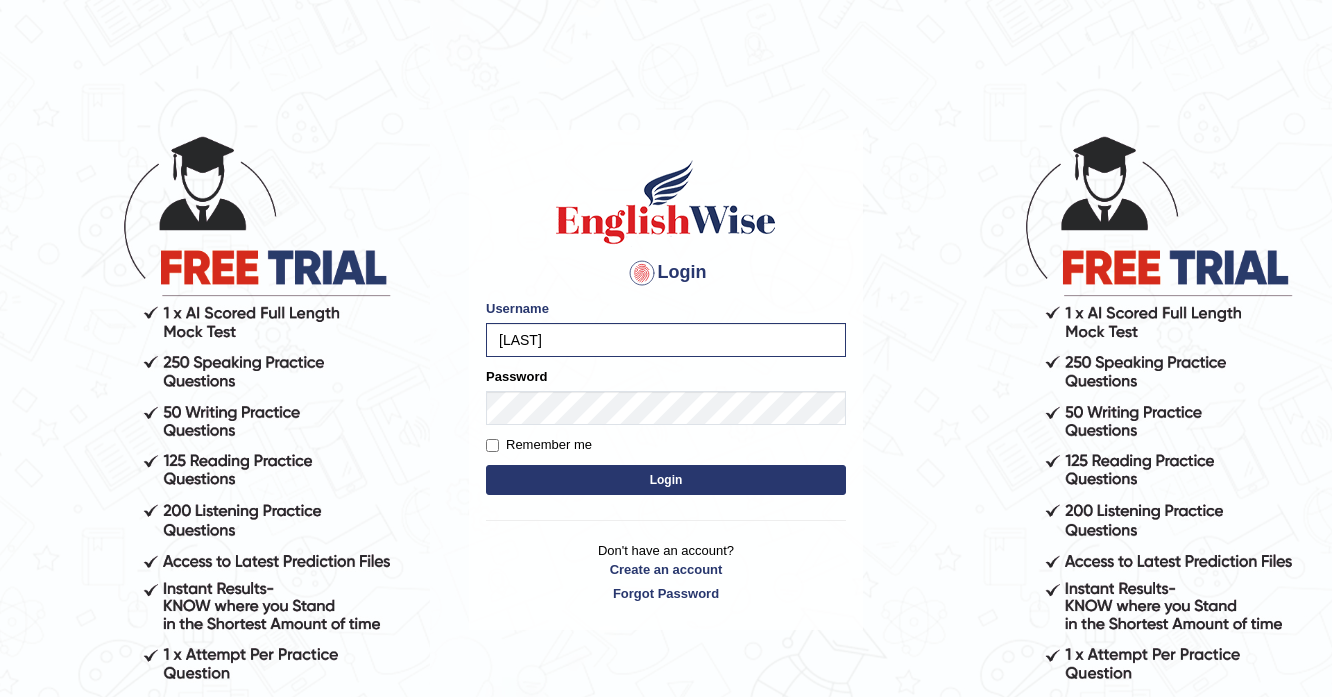 click on "Login" at bounding box center [666, 480] 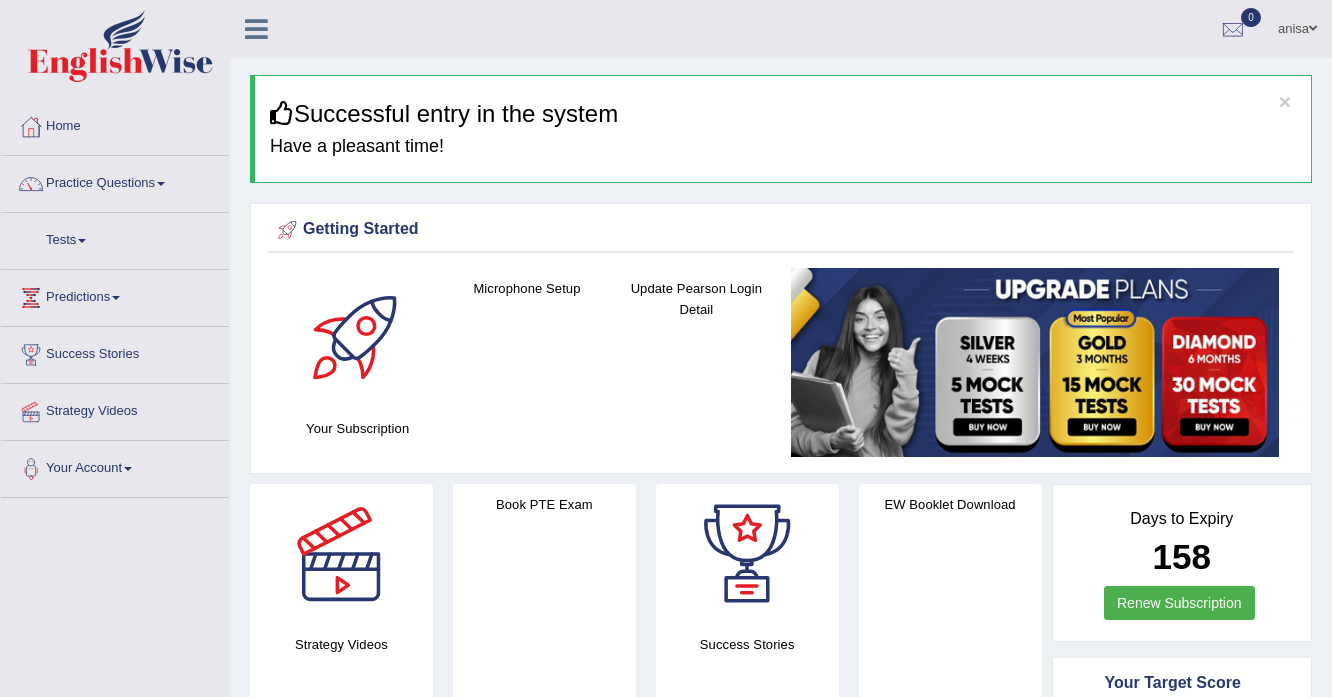 scroll, scrollTop: 0, scrollLeft: 0, axis: both 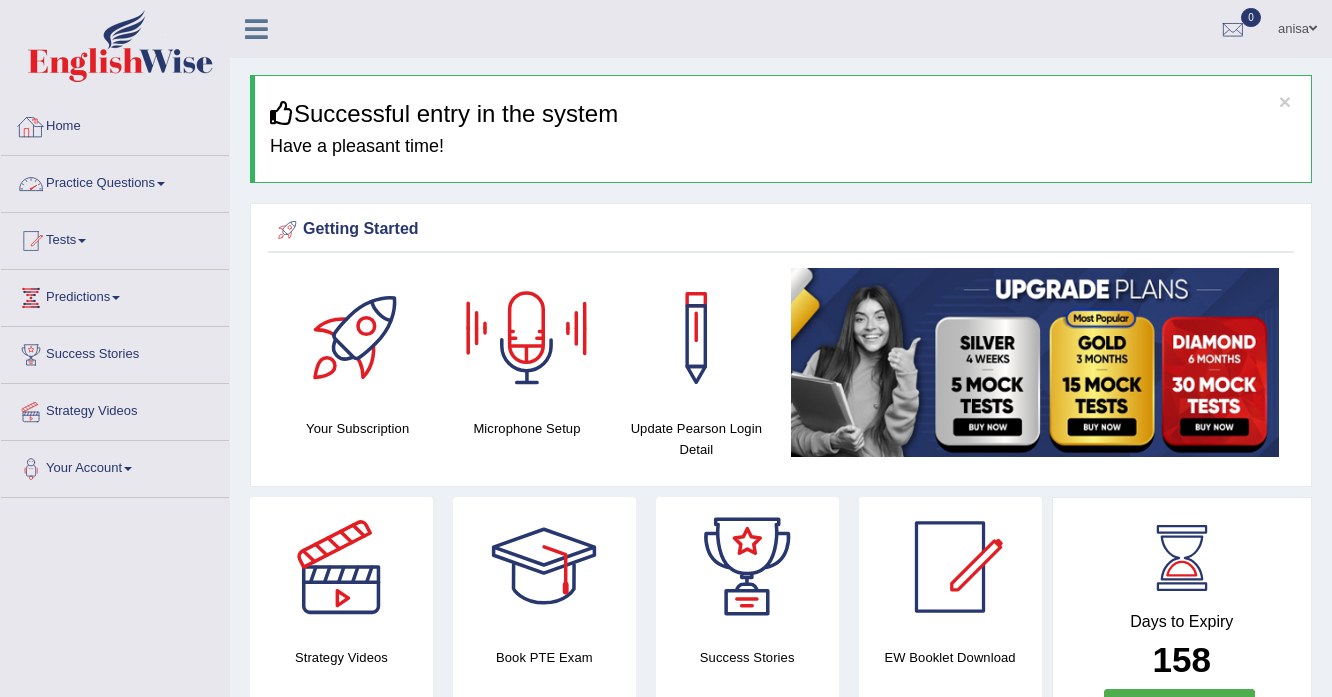 click on "Practice Questions" at bounding box center [115, 181] 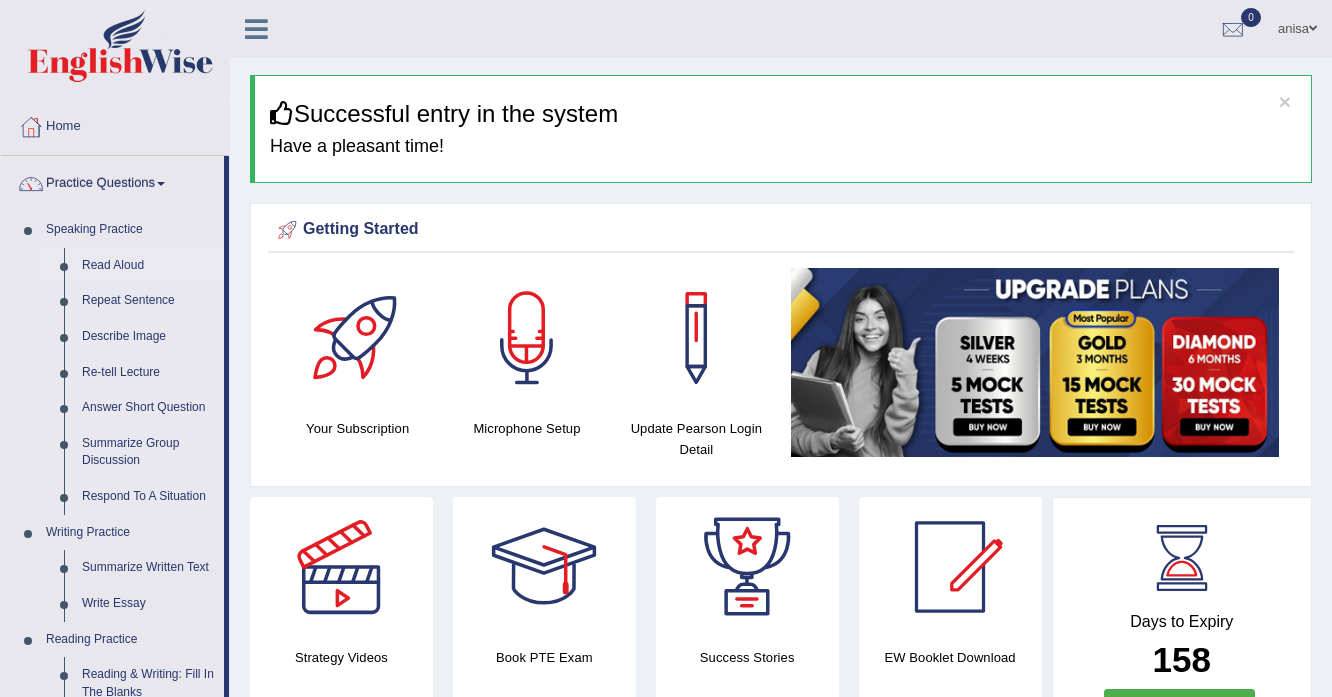 click on "Read Aloud" at bounding box center [148, 266] 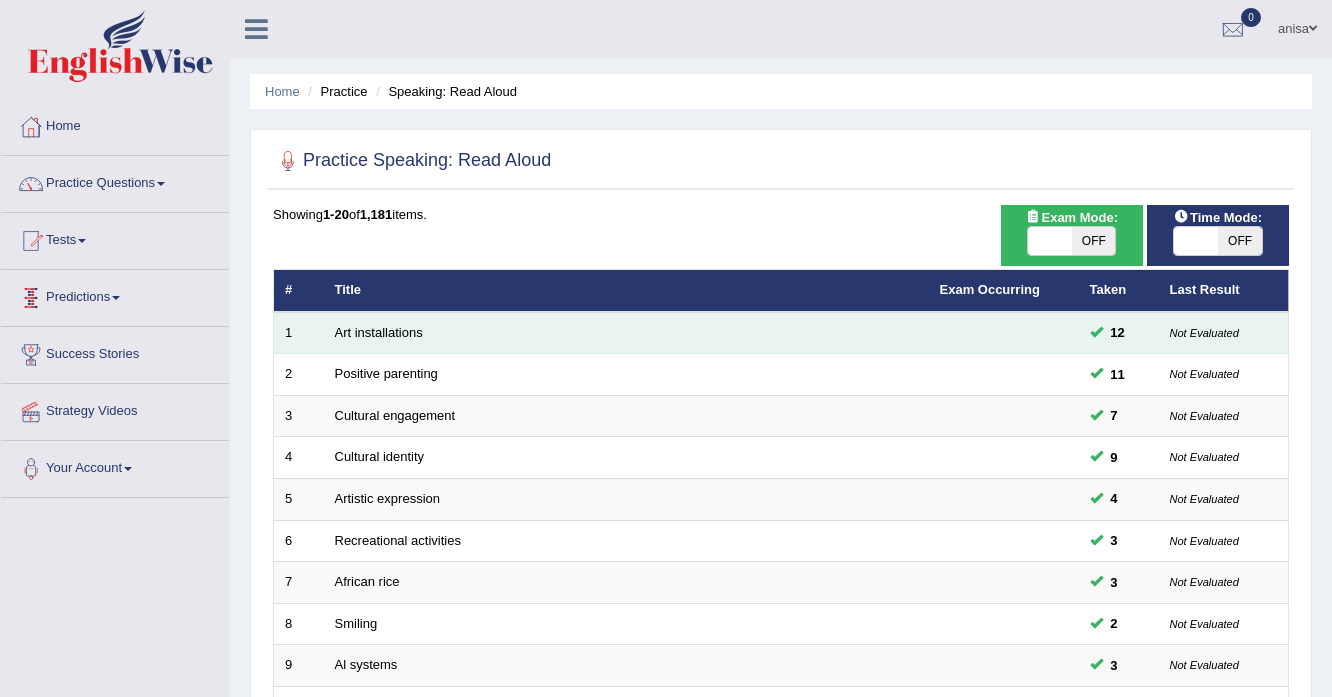 scroll, scrollTop: 0, scrollLeft: 0, axis: both 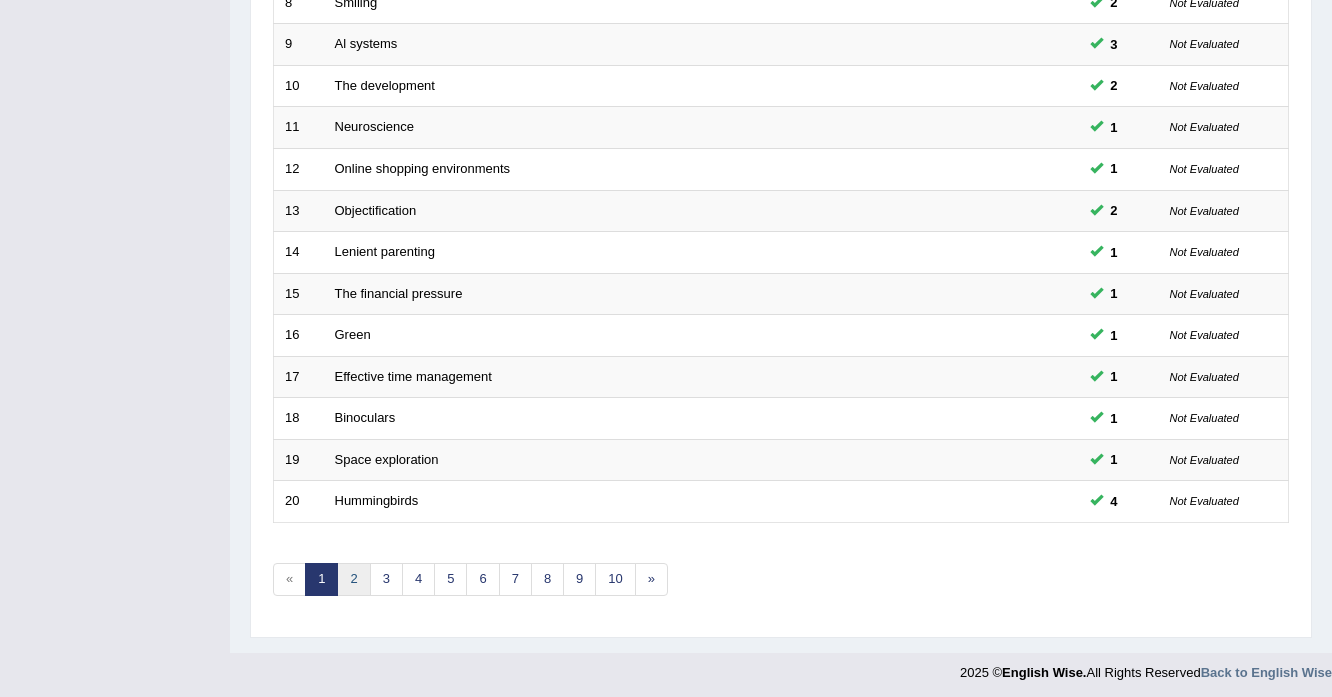 click on "2" at bounding box center (353, 579) 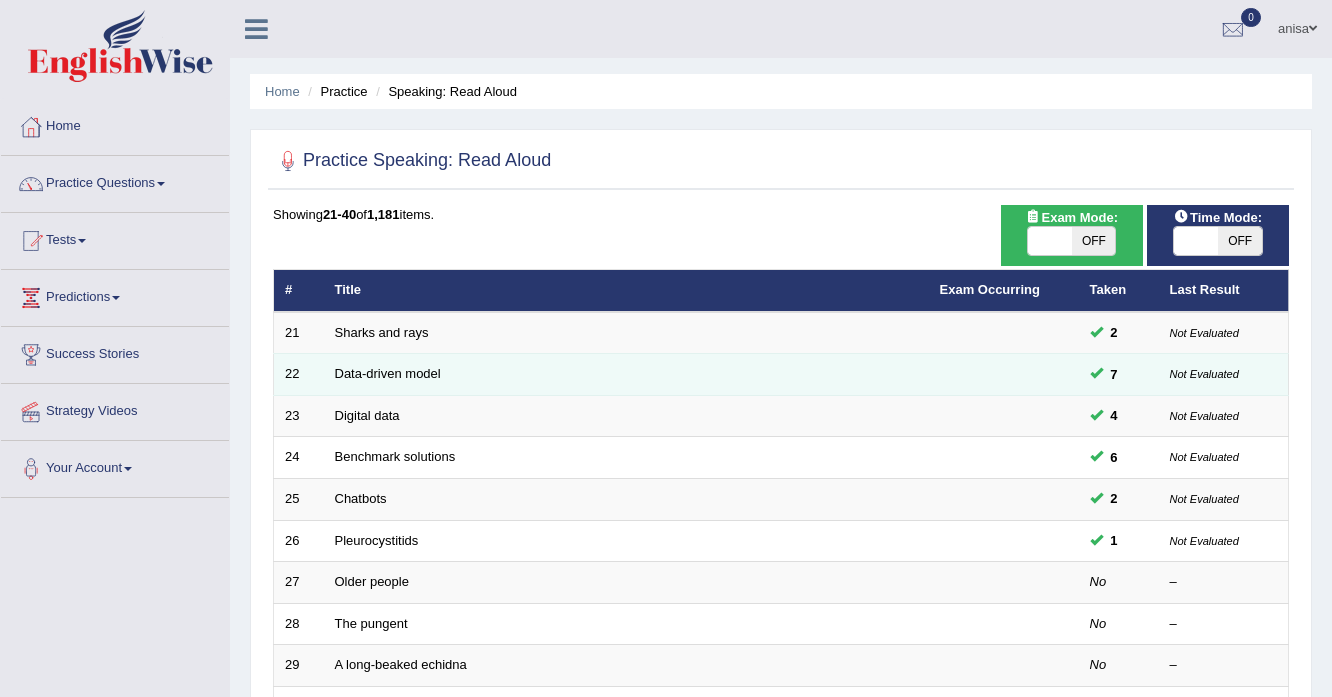 scroll, scrollTop: 0, scrollLeft: 0, axis: both 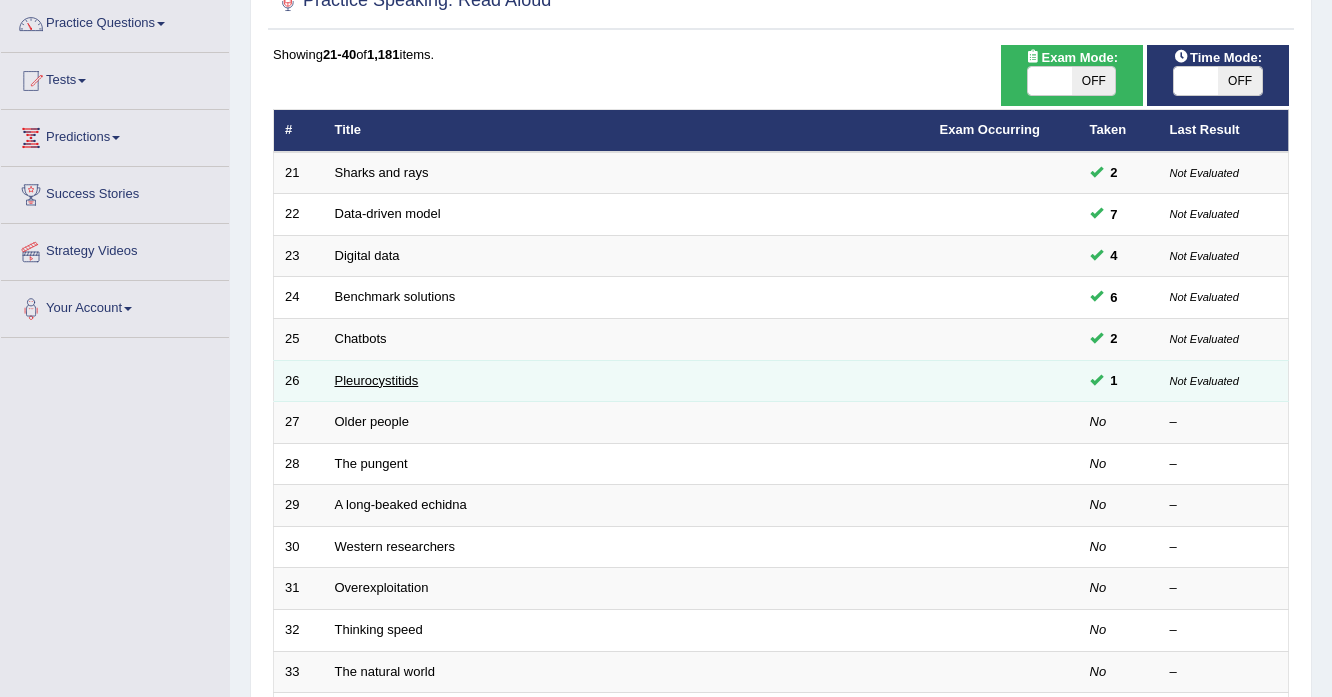 click on "Pleurocystitids" at bounding box center (377, 380) 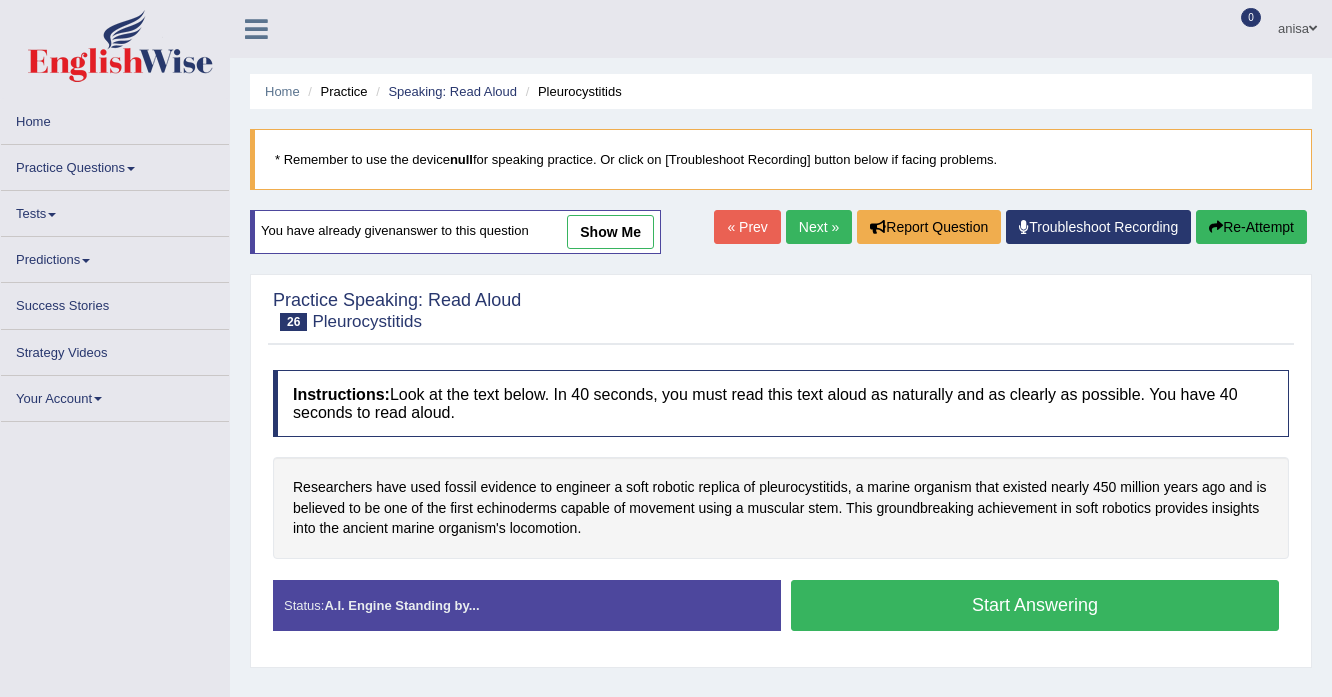 scroll, scrollTop: 0, scrollLeft: 0, axis: both 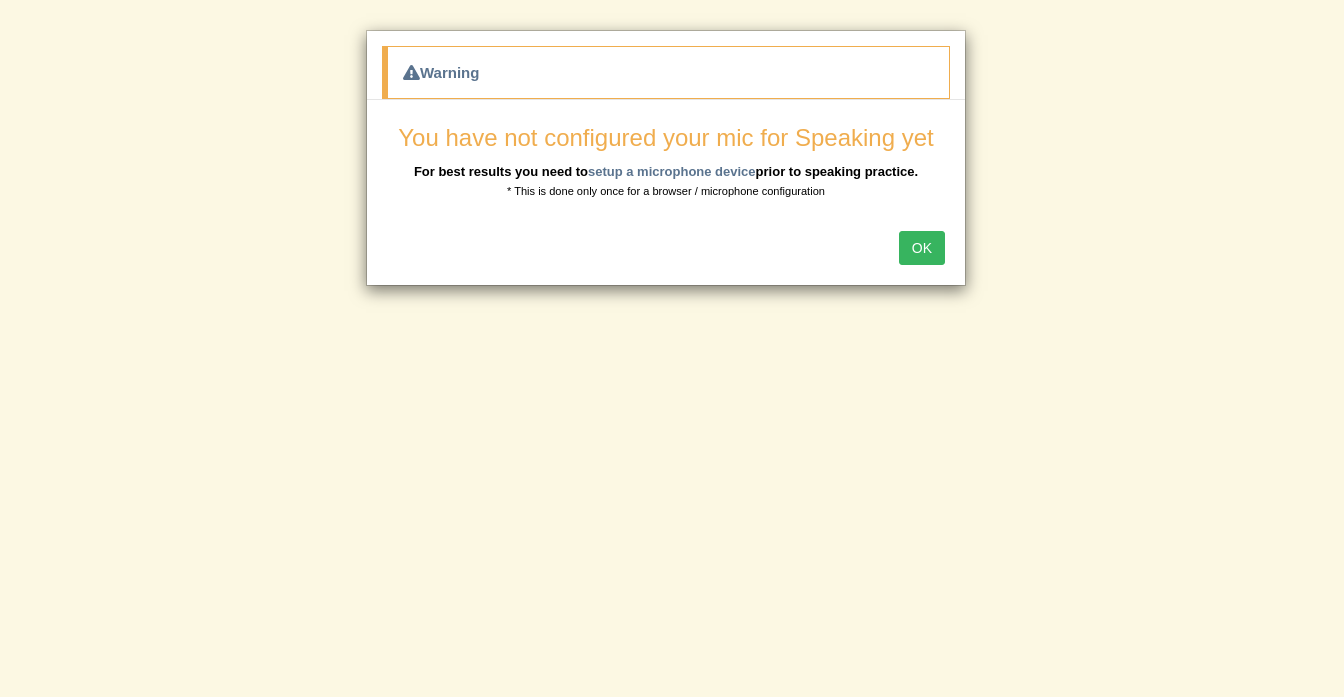 click on "OK" at bounding box center [666, 250] 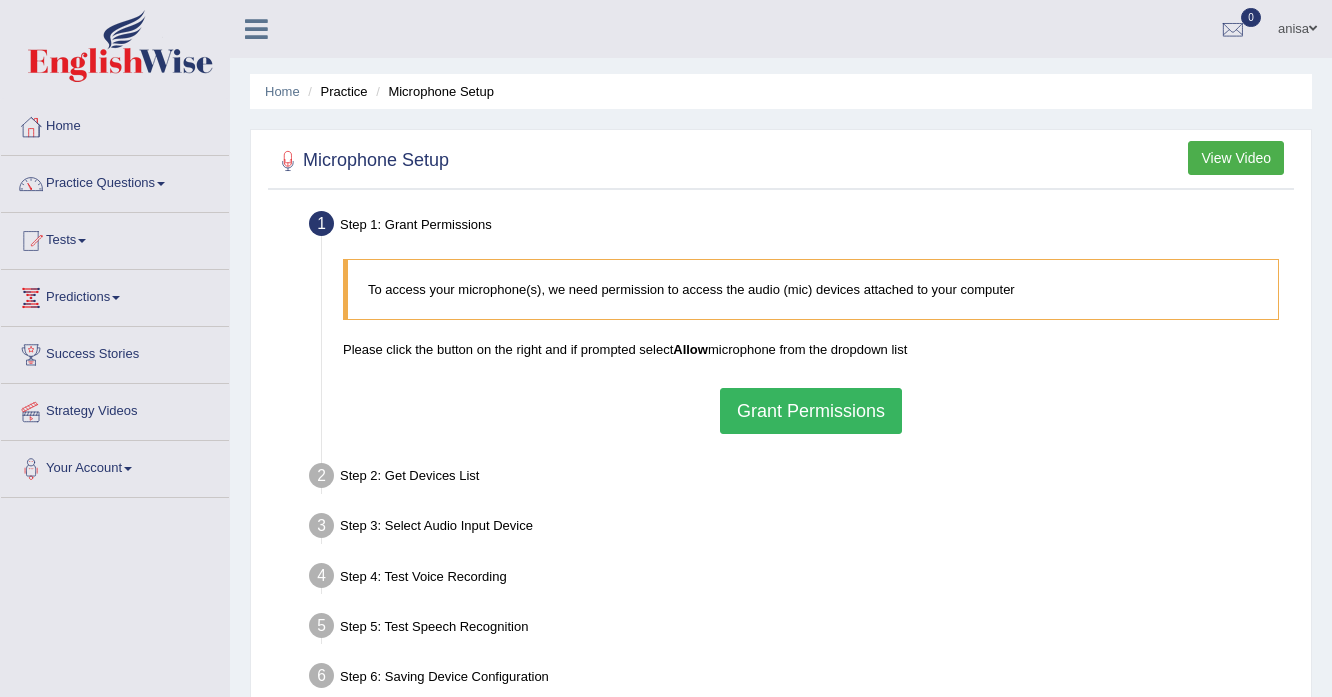 scroll, scrollTop: 0, scrollLeft: 0, axis: both 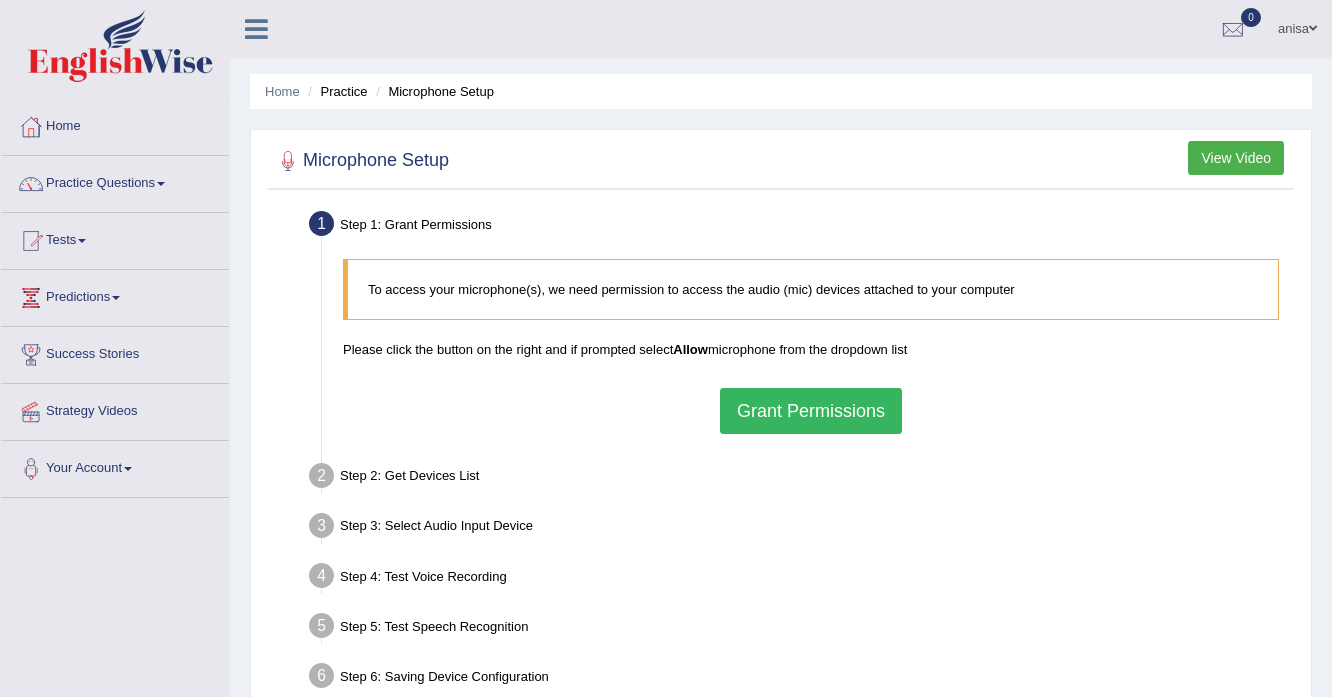 click on "Grant Permissions" at bounding box center (811, 411) 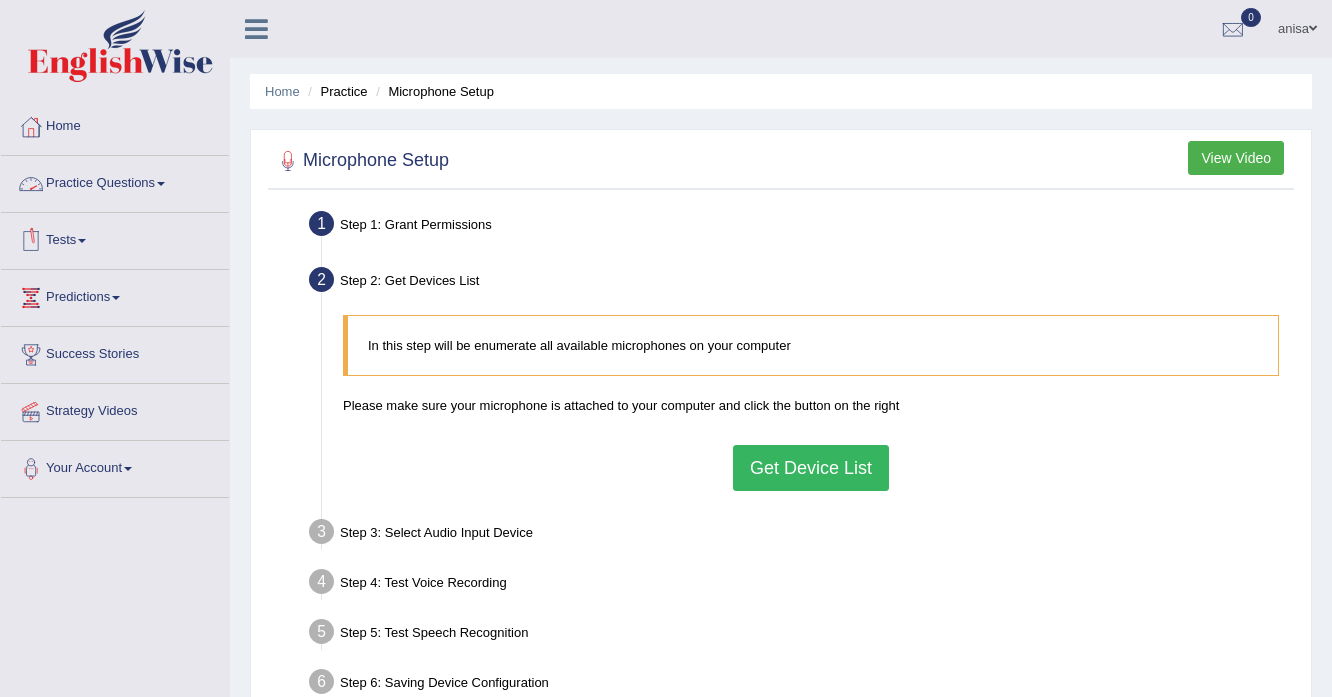click on "Practice Questions" at bounding box center (115, 181) 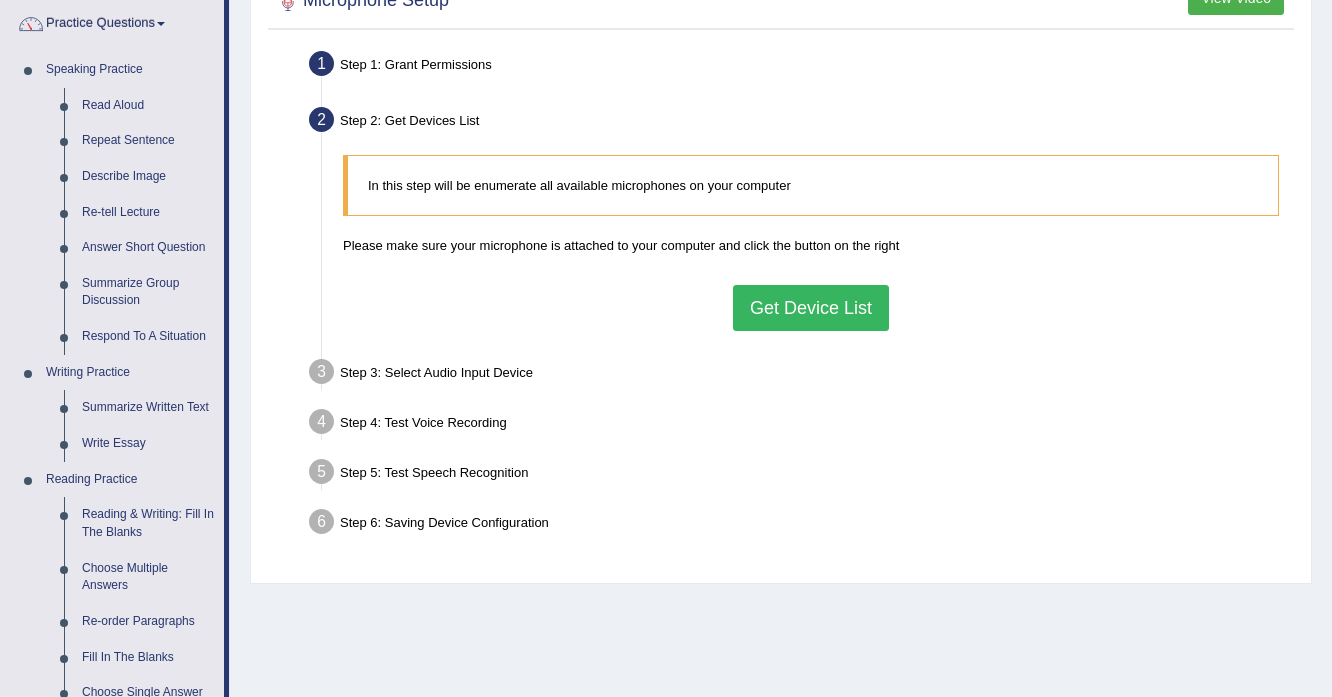 scroll, scrollTop: 160, scrollLeft: 0, axis: vertical 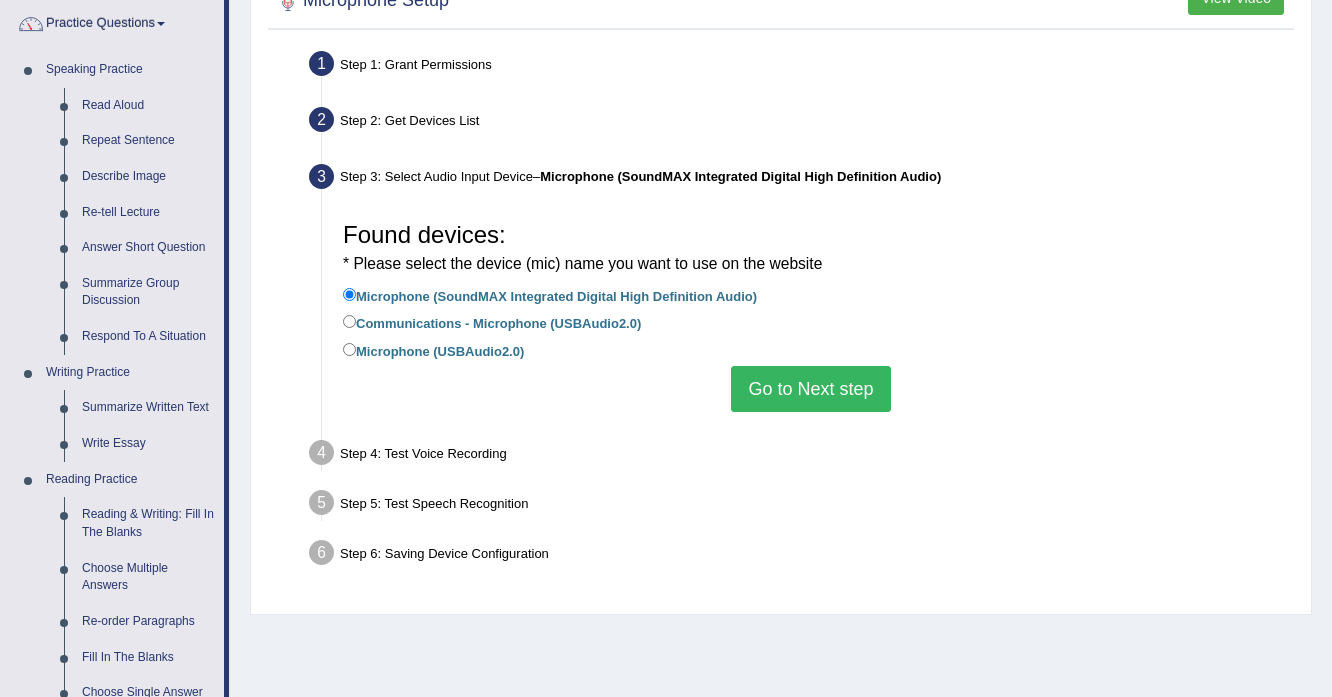 click on "Go to Next step" at bounding box center (810, 389) 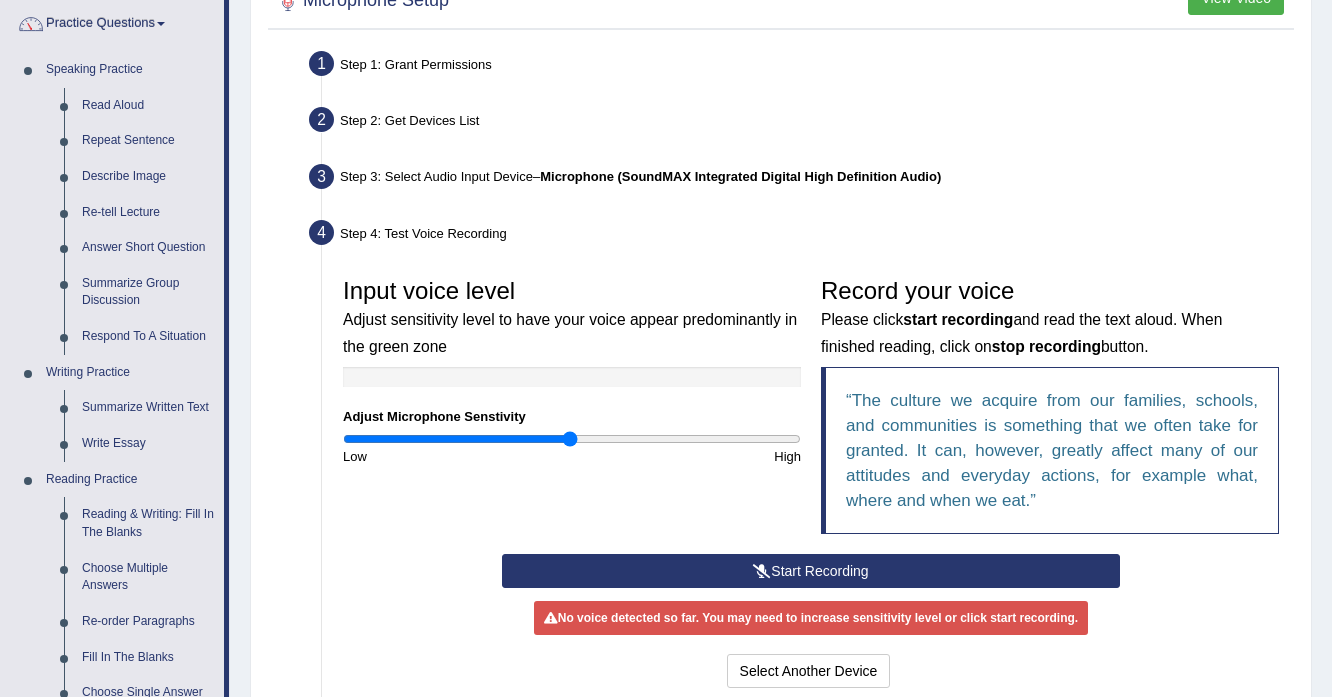 drag, startPoint x: 694, startPoint y: 568, endPoint x: 691, endPoint y: 550, distance: 18.248287 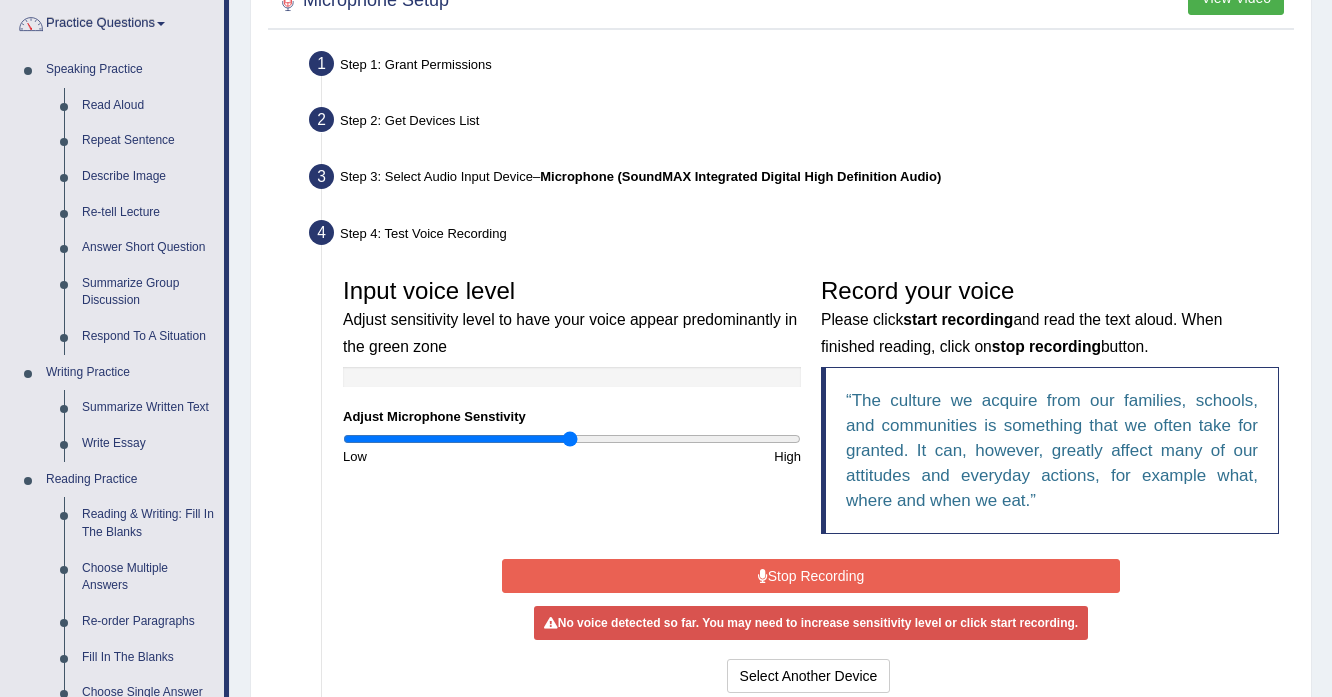 click on "Stop Recording" at bounding box center (810, 576) 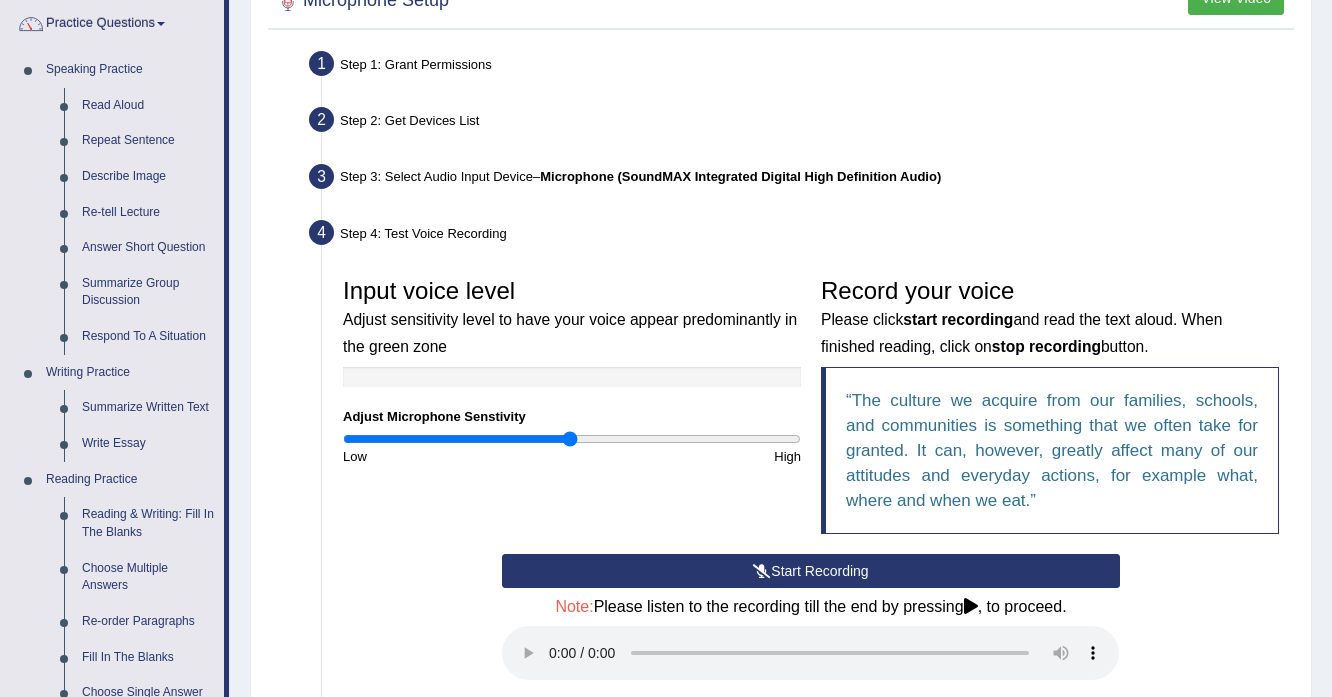 click on "Start Recording" at bounding box center (810, 571) 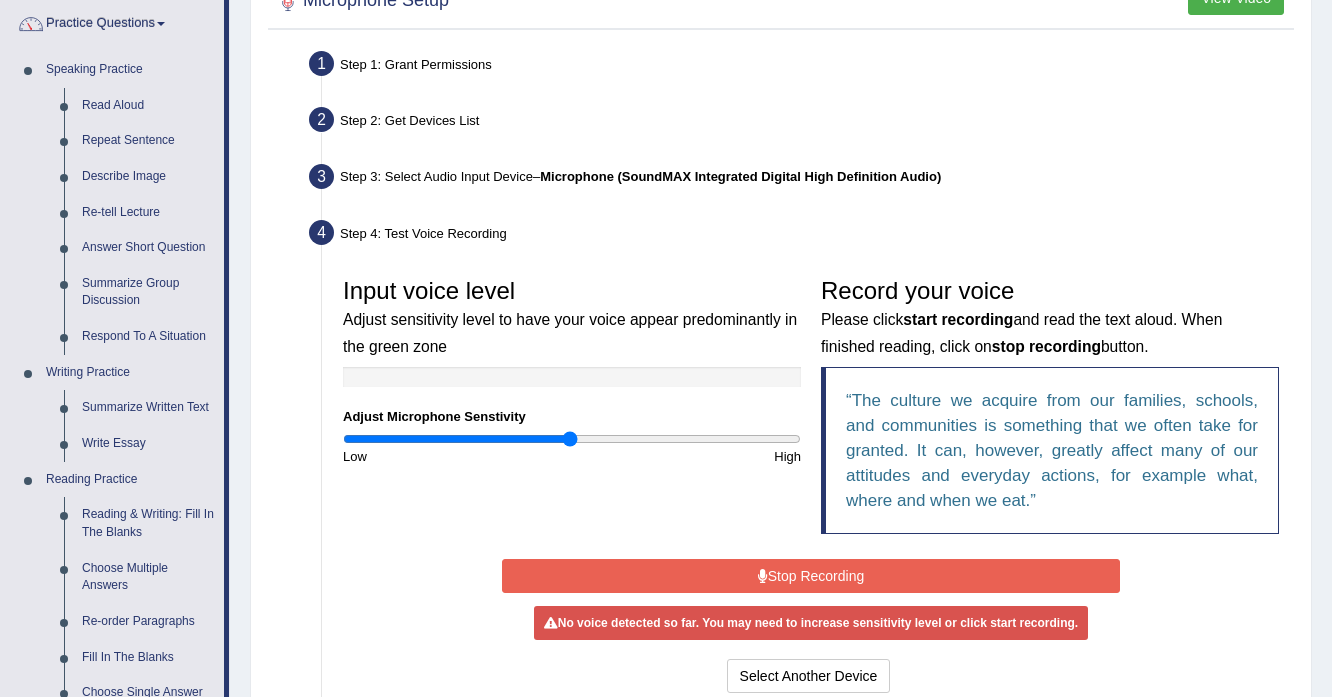 click on "Stop Recording" at bounding box center (810, 576) 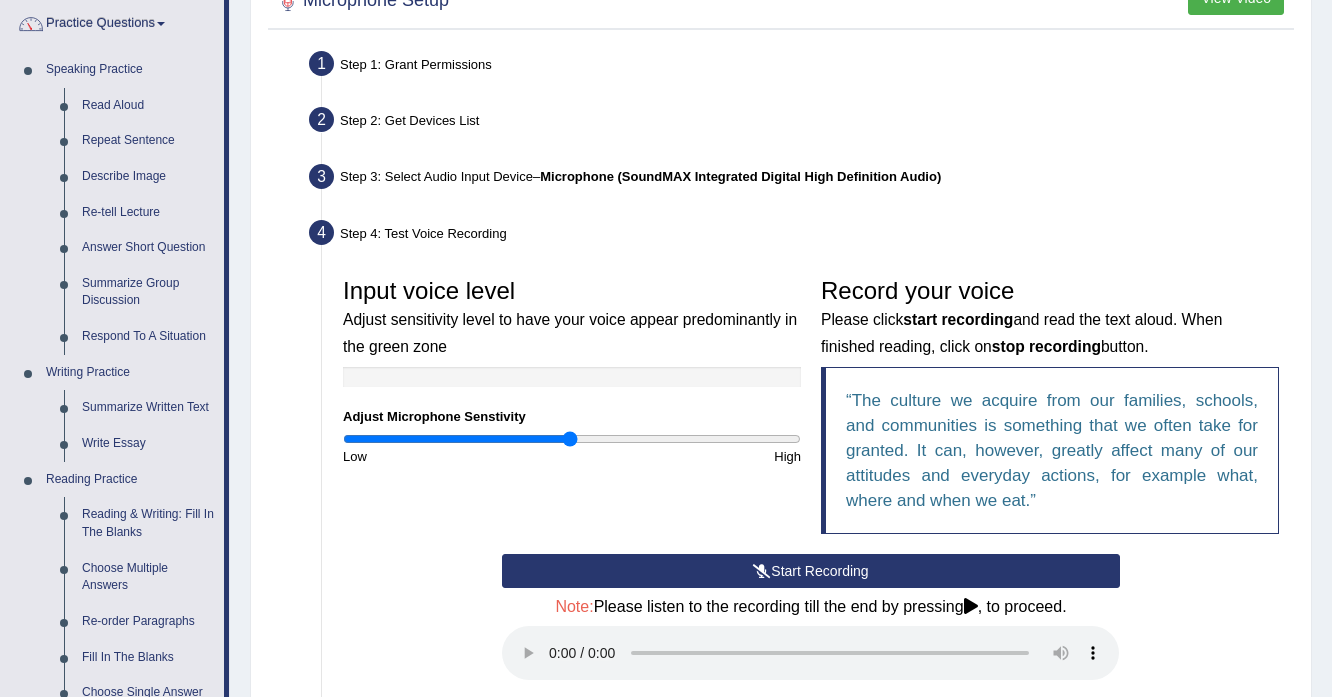 click on "Start Recording" at bounding box center [810, 571] 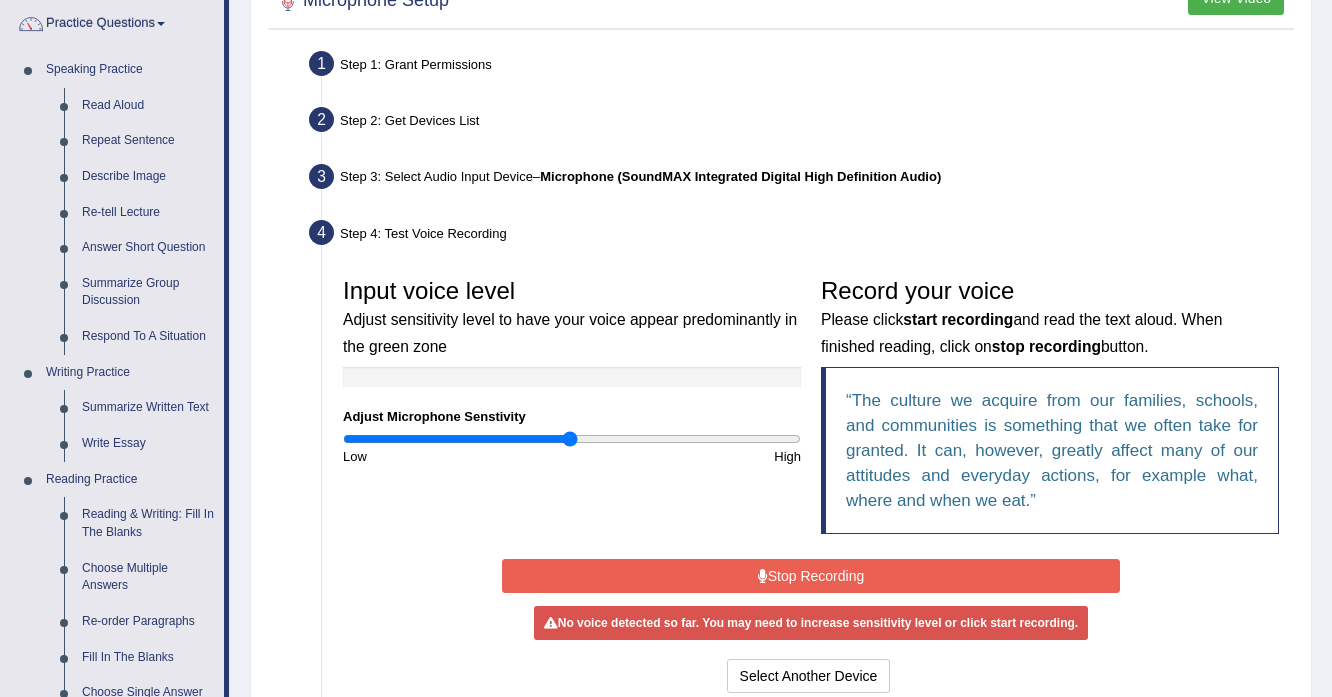 click on "Stop Recording" at bounding box center [810, 576] 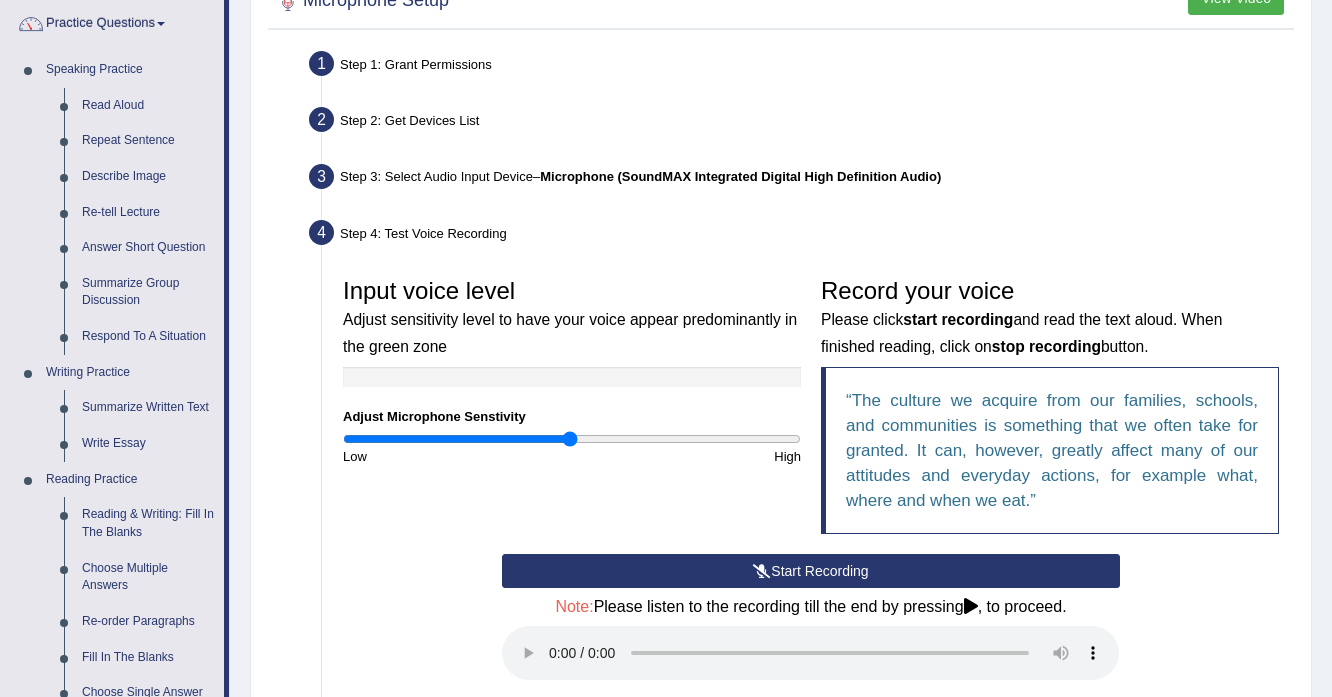 click on "Start Recording" at bounding box center [810, 571] 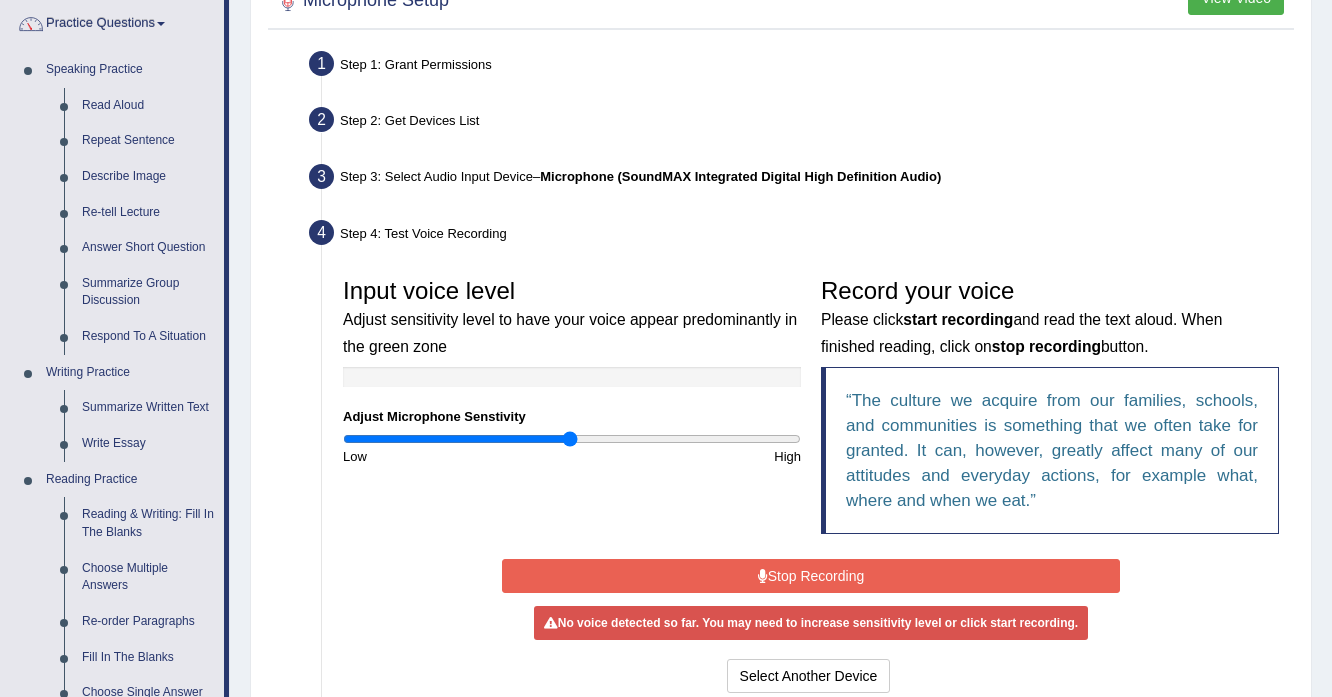 click on "Stop Recording" at bounding box center (810, 576) 